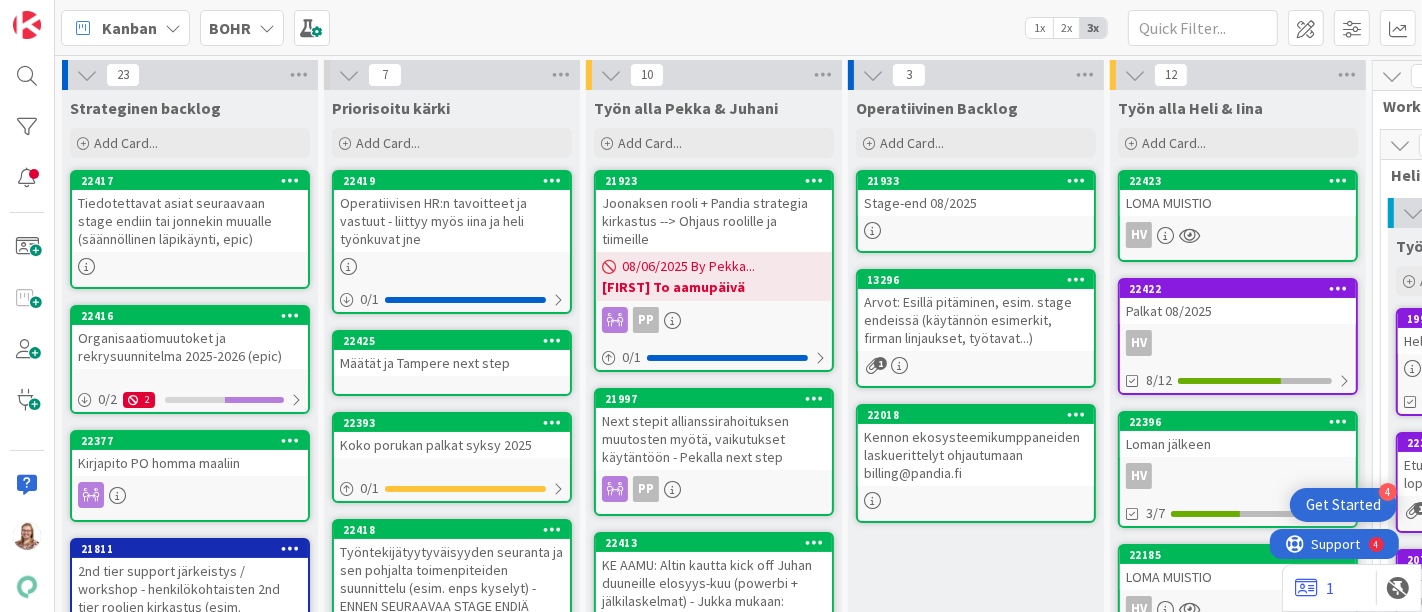 scroll, scrollTop: 0, scrollLeft: 0, axis: both 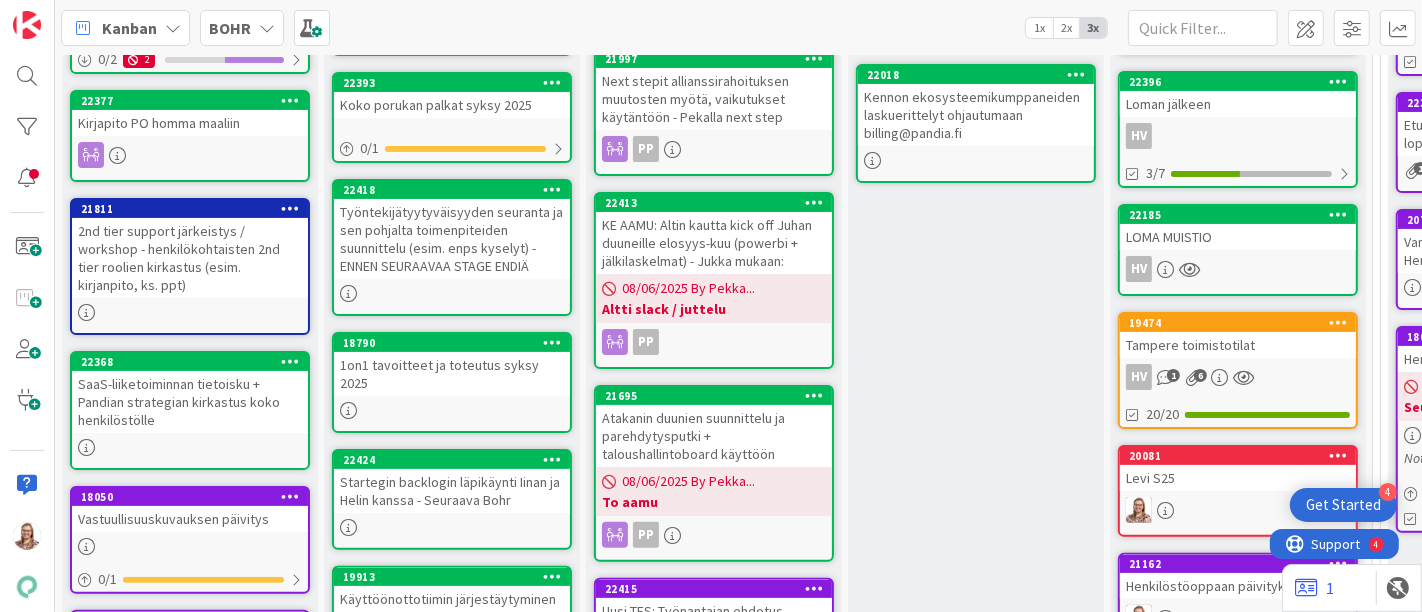click on "Työntekijätyytyväisyyden seuranta ja sen pohjalta toimenpiteiden suunnittelu (esim. enps kyselyt) - ENNEN SEURAAVAA STAGE ENDIÄ" at bounding box center [452, 239] 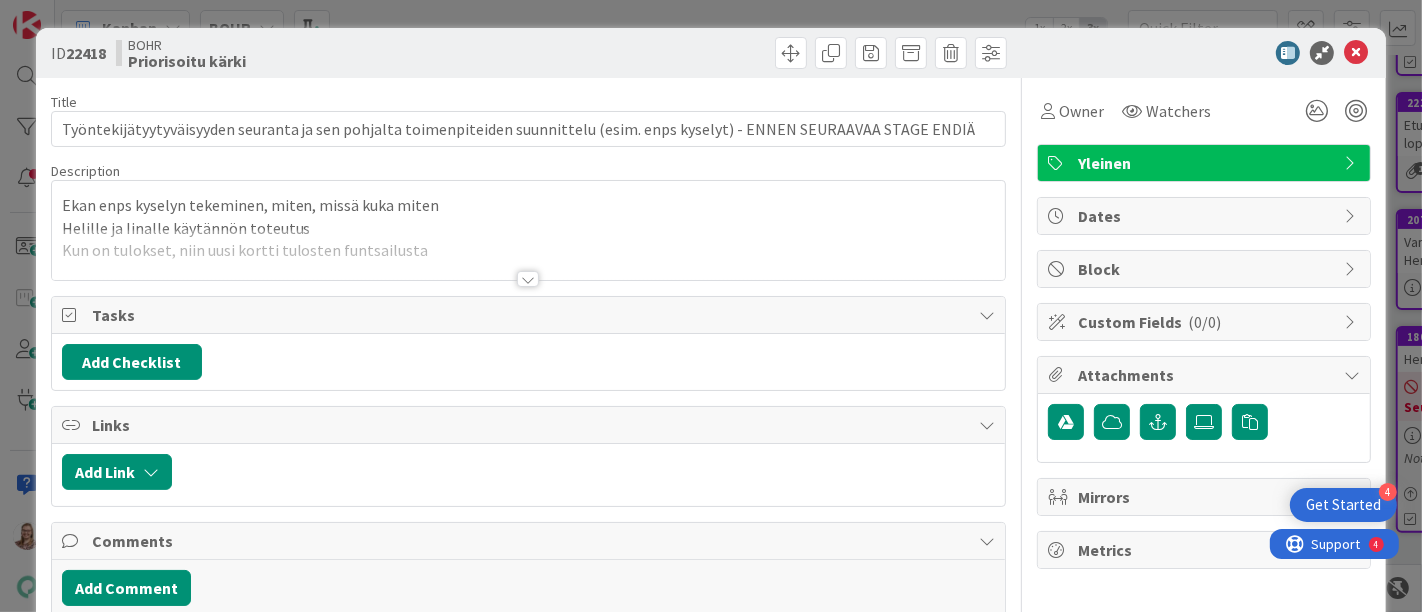scroll, scrollTop: 0, scrollLeft: 0, axis: both 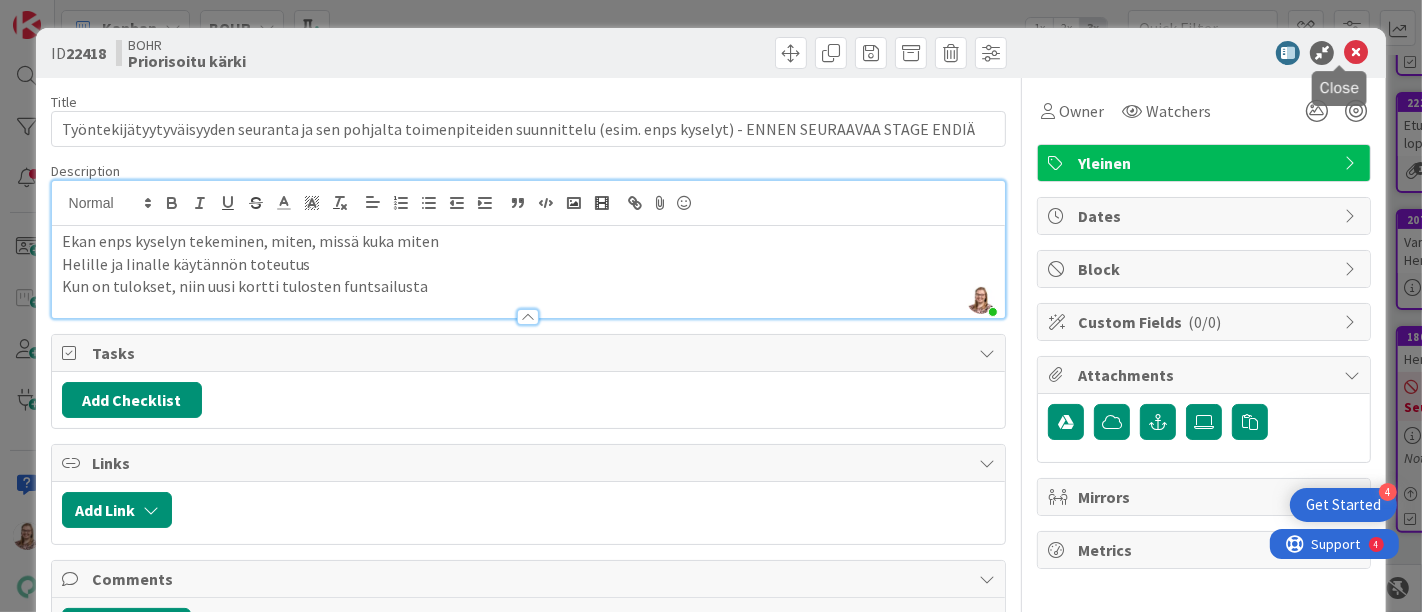 click at bounding box center [1356, 53] 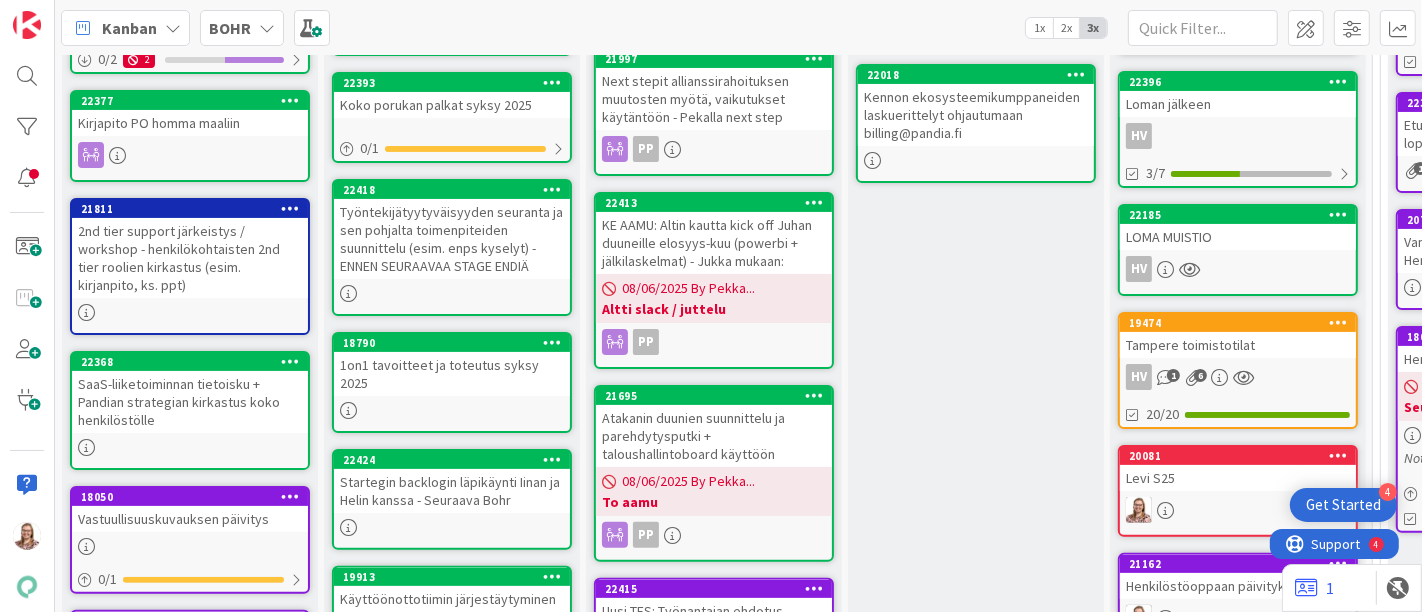 scroll, scrollTop: 0, scrollLeft: 0, axis: both 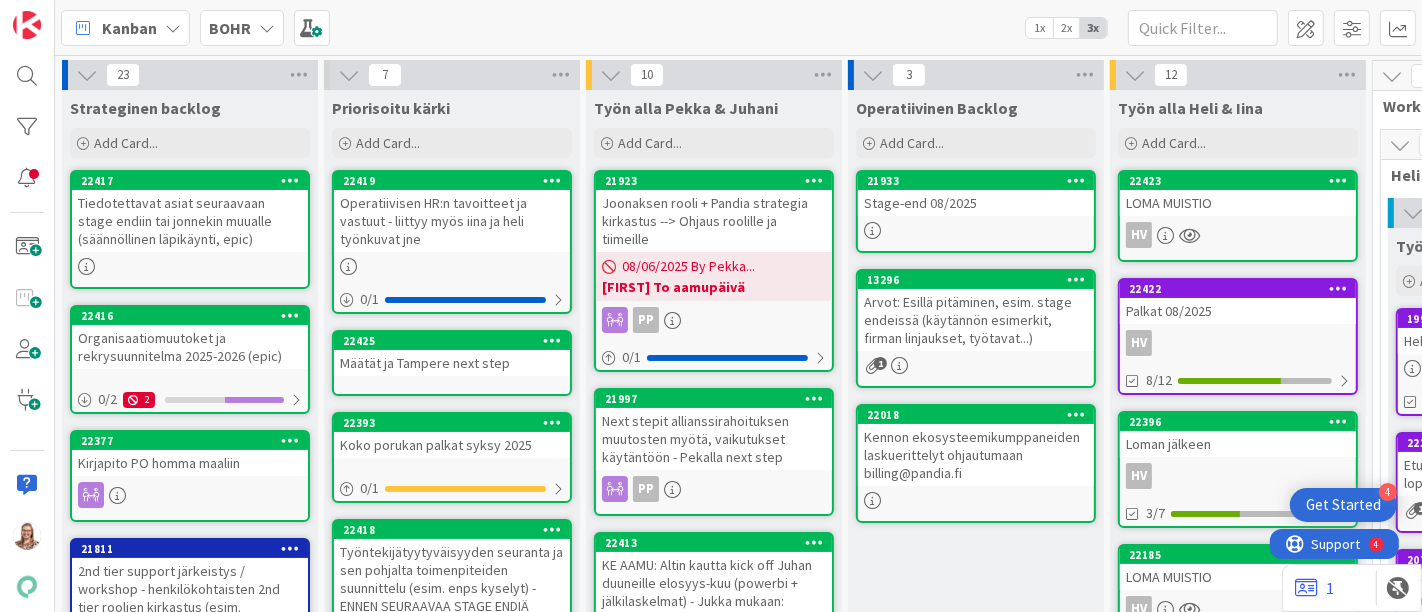click on "Stage-end 08/2025" at bounding box center [976, 203] 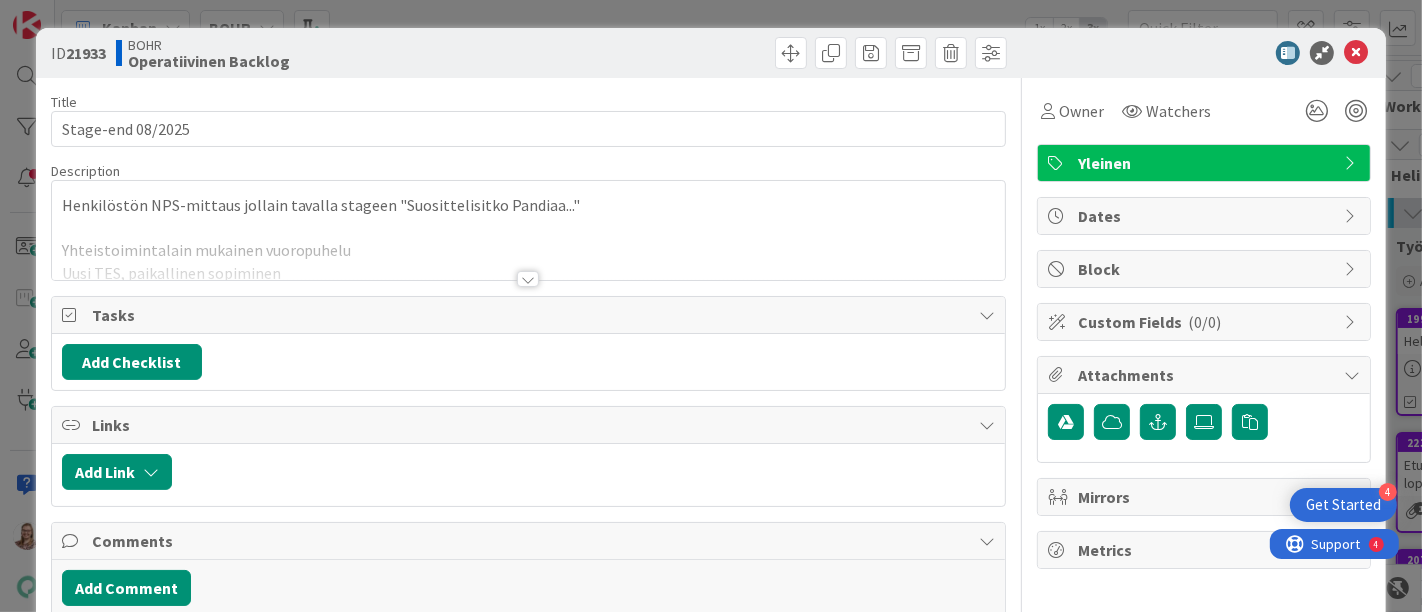 scroll, scrollTop: 0, scrollLeft: 0, axis: both 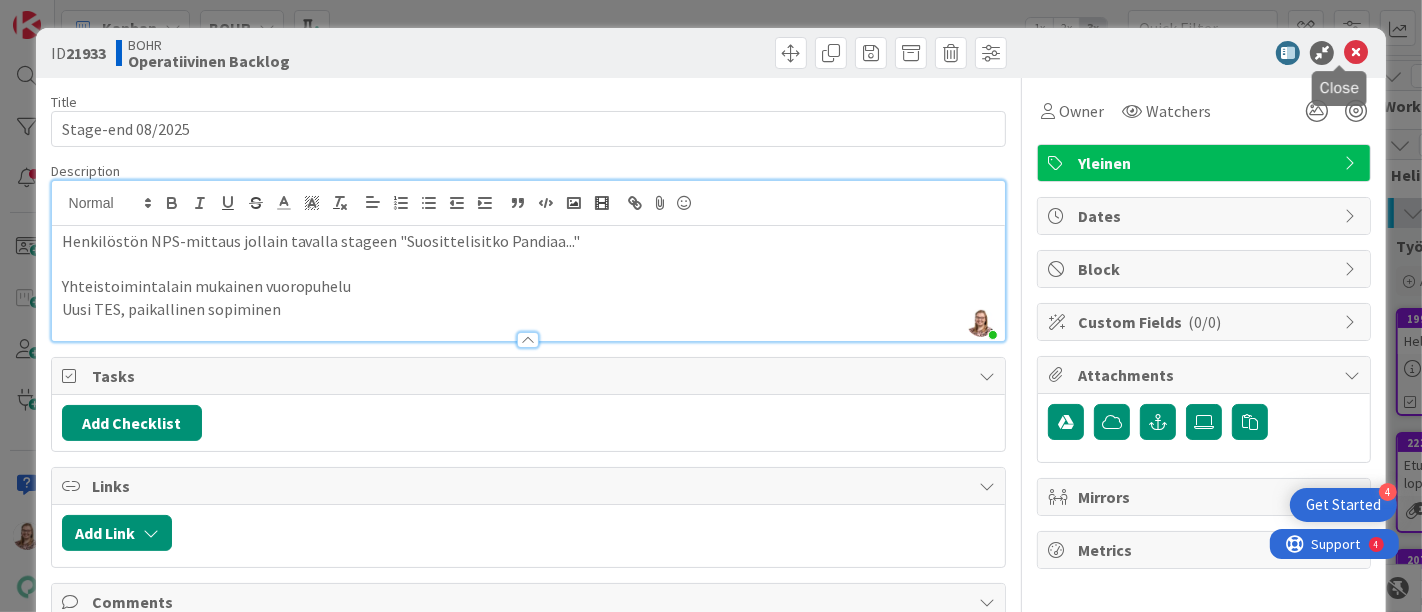 click at bounding box center [1356, 53] 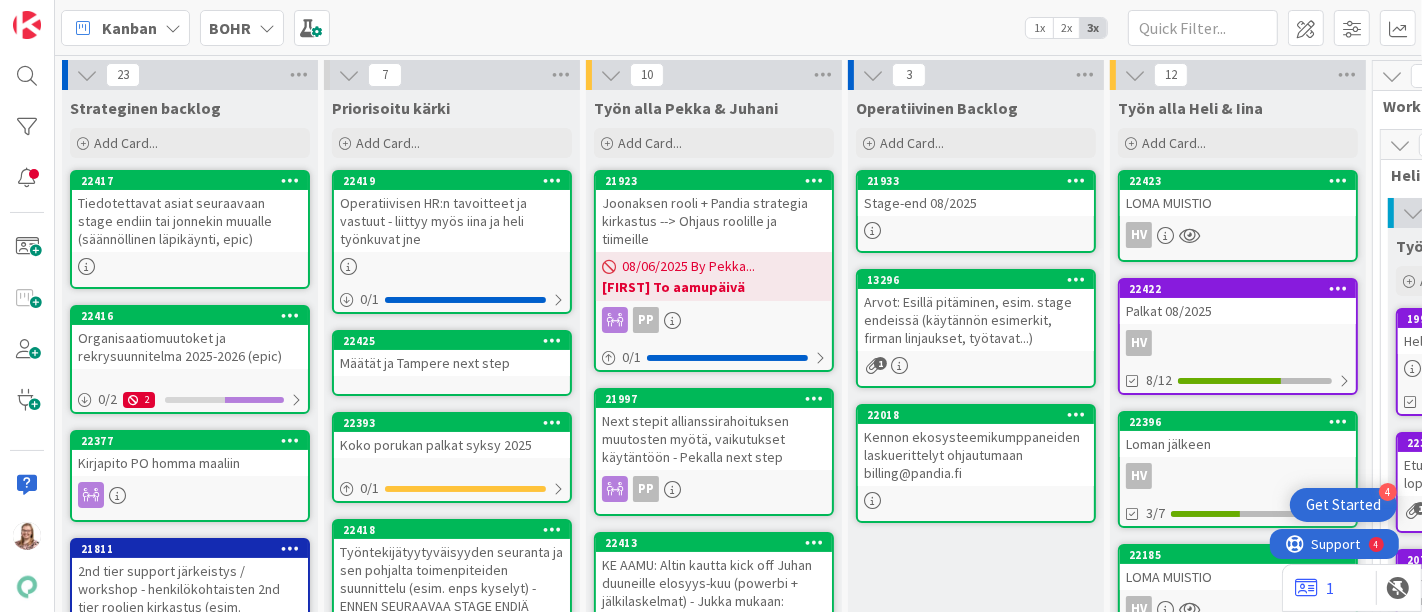 scroll, scrollTop: 0, scrollLeft: 0, axis: both 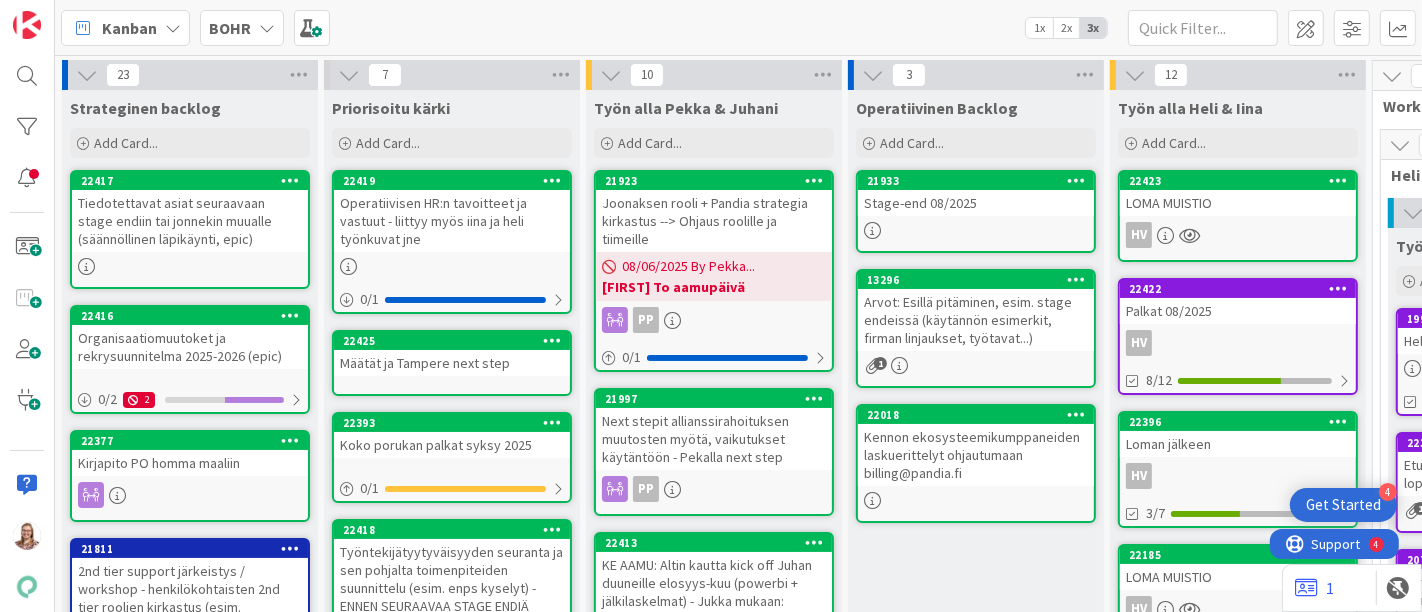 click on "Operatiivisen HR:n tavoitteet ja vastuut - liittyy myös iina ja heli työnkuvat jne" at bounding box center (452, 221) 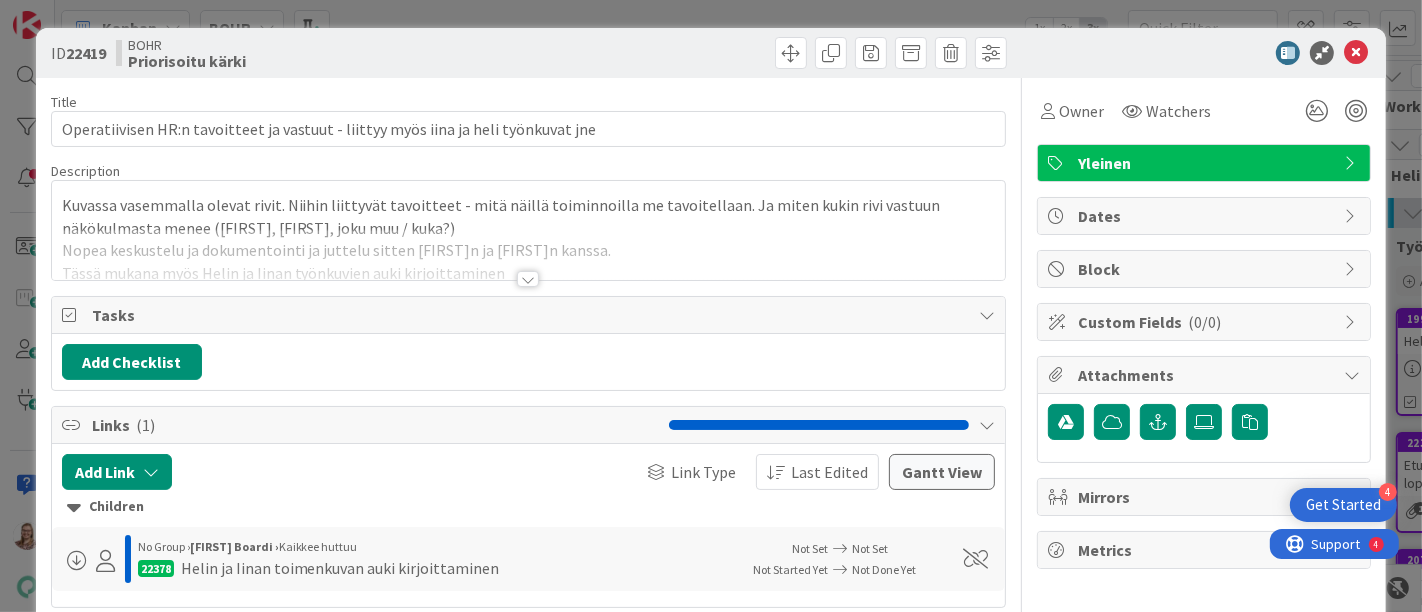 scroll, scrollTop: 0, scrollLeft: 0, axis: both 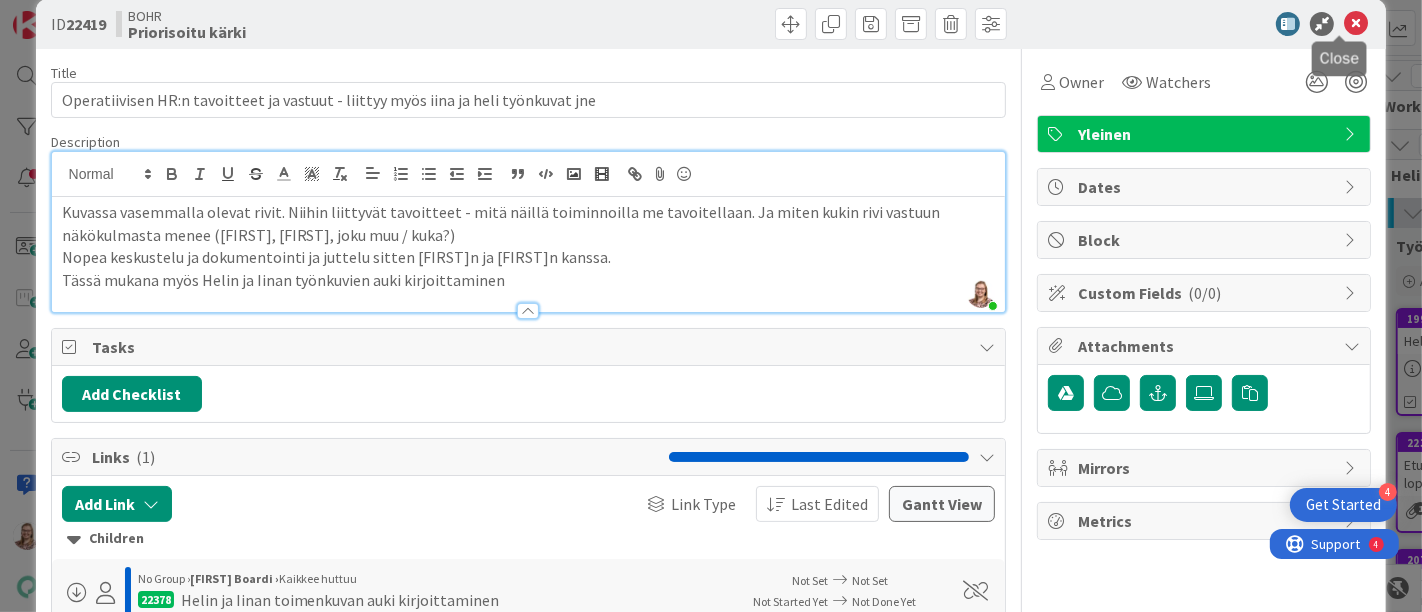 click at bounding box center [1356, 24] 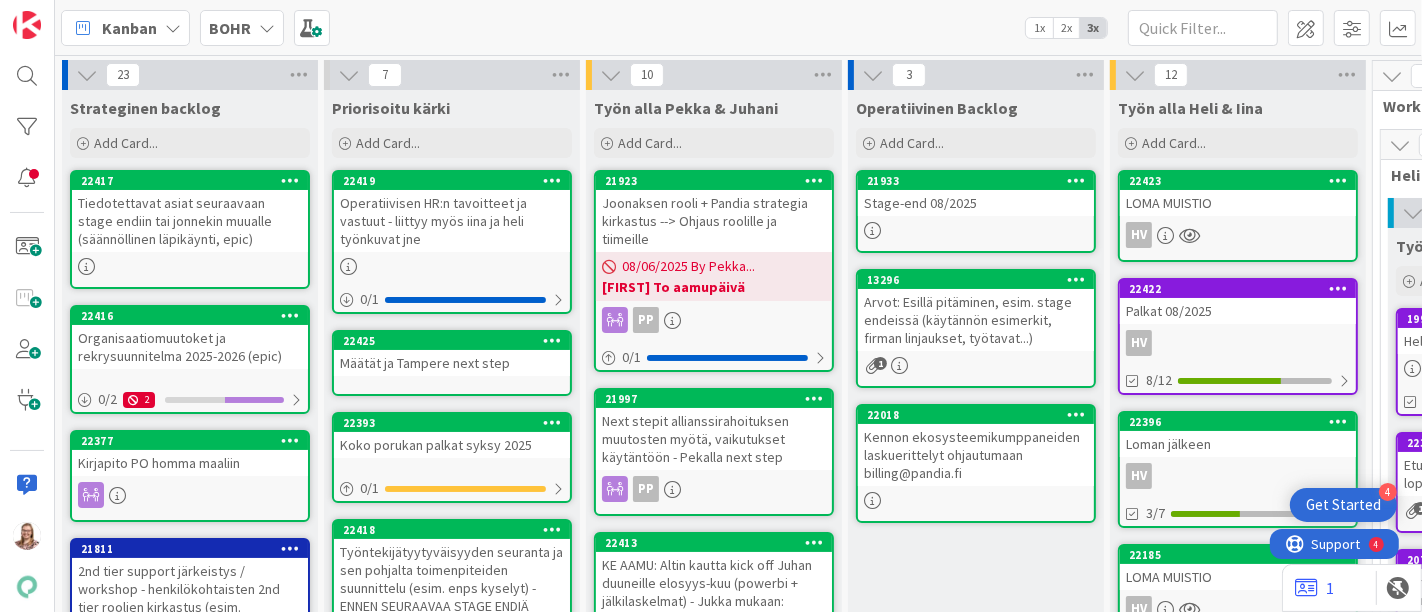 scroll, scrollTop: 0, scrollLeft: 0, axis: both 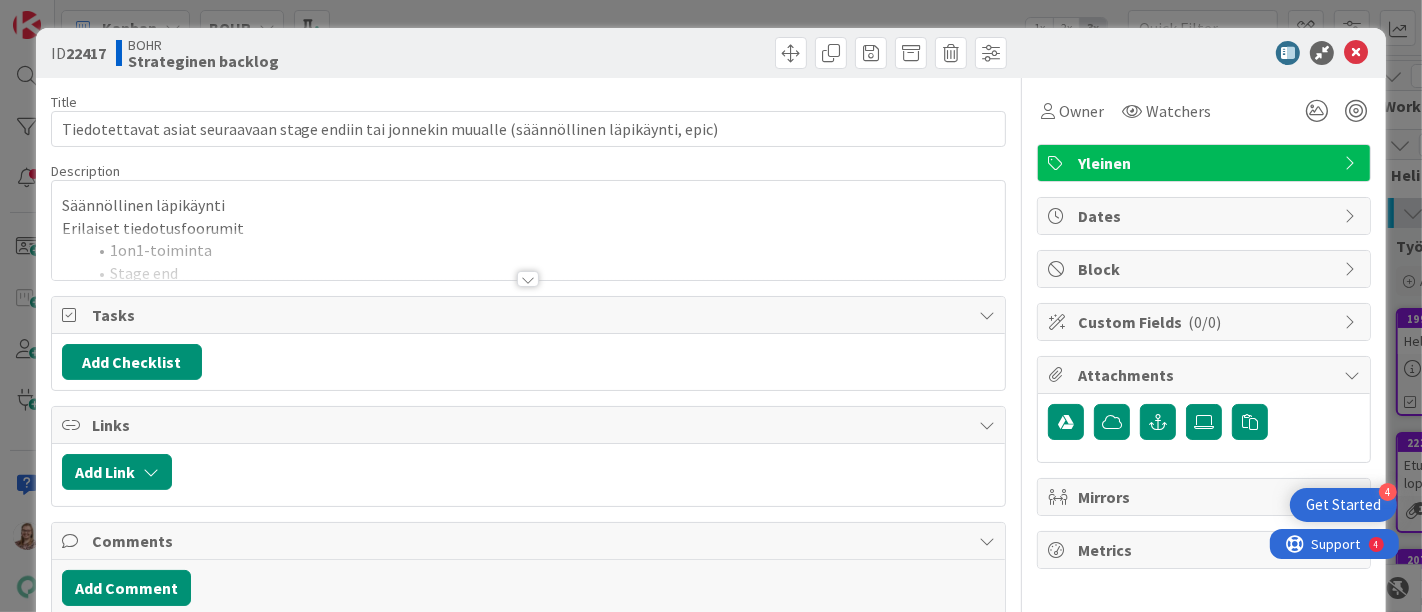 click at bounding box center [528, 279] 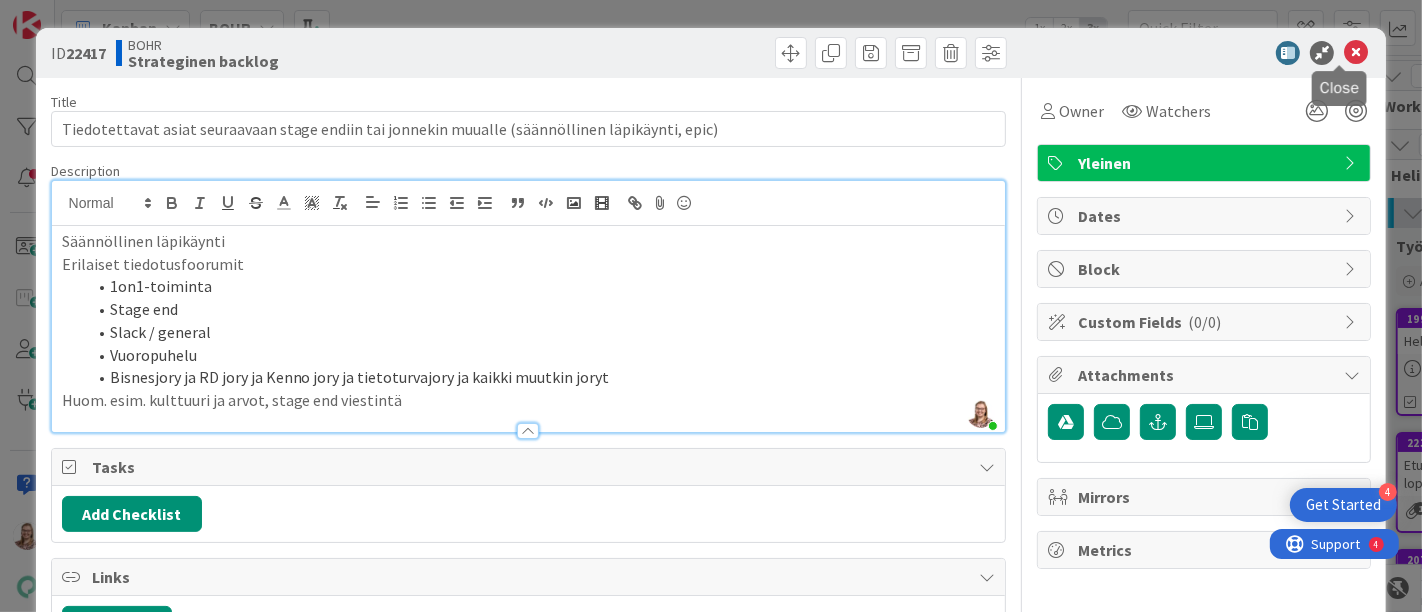 click at bounding box center [1356, 53] 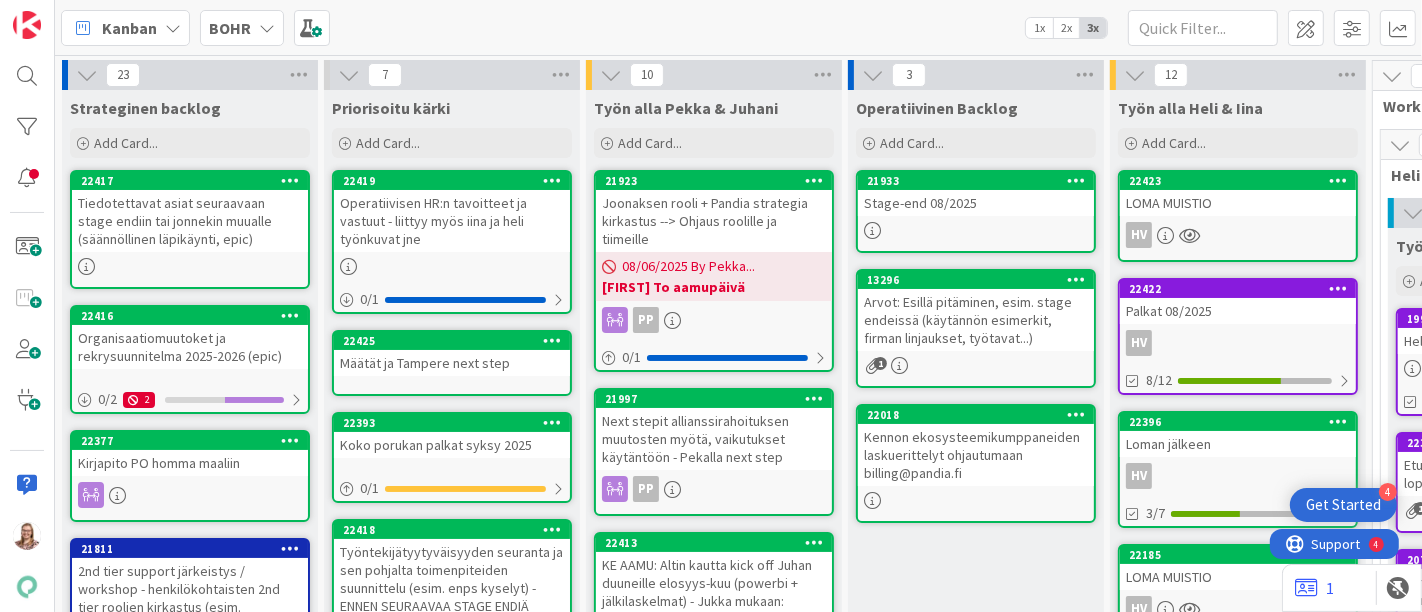 scroll, scrollTop: 0, scrollLeft: 0, axis: both 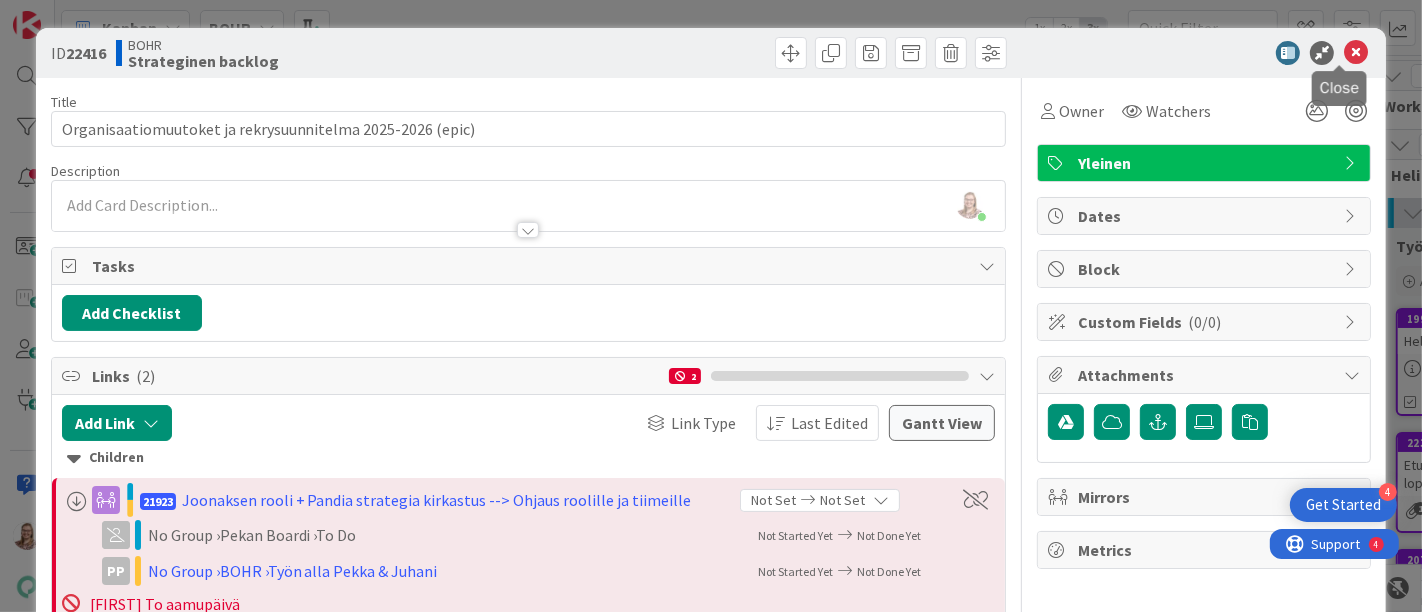 click at bounding box center (1356, 53) 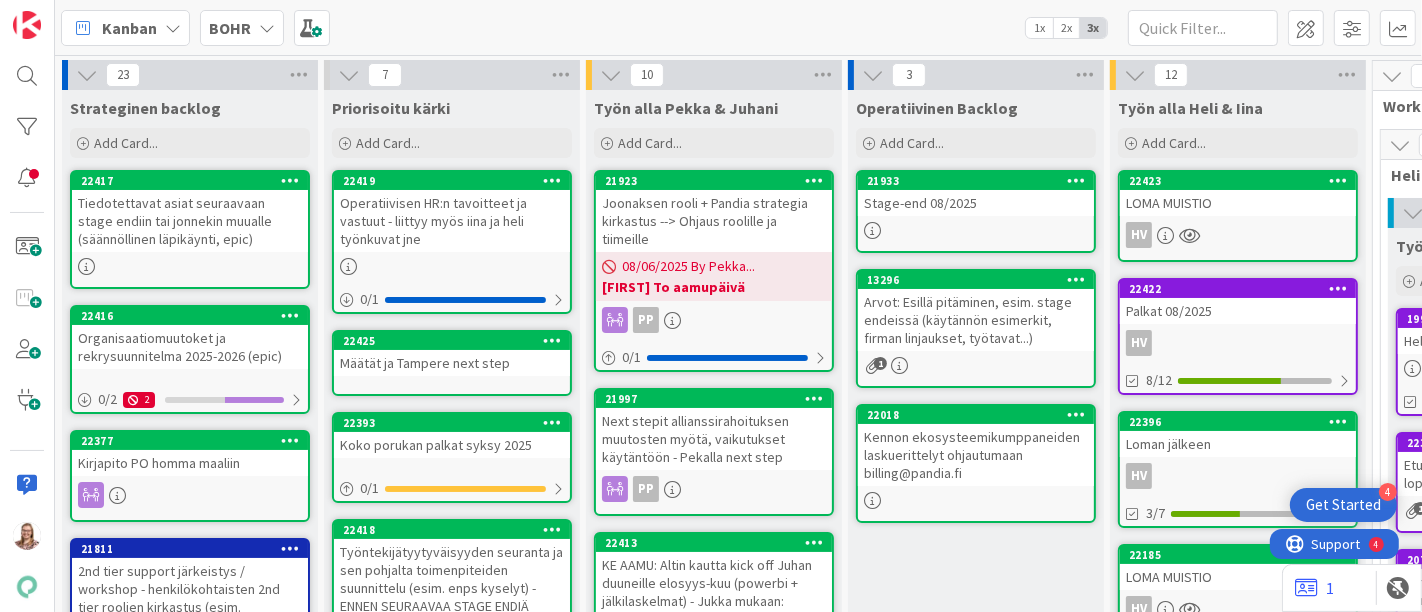 scroll, scrollTop: 0, scrollLeft: 0, axis: both 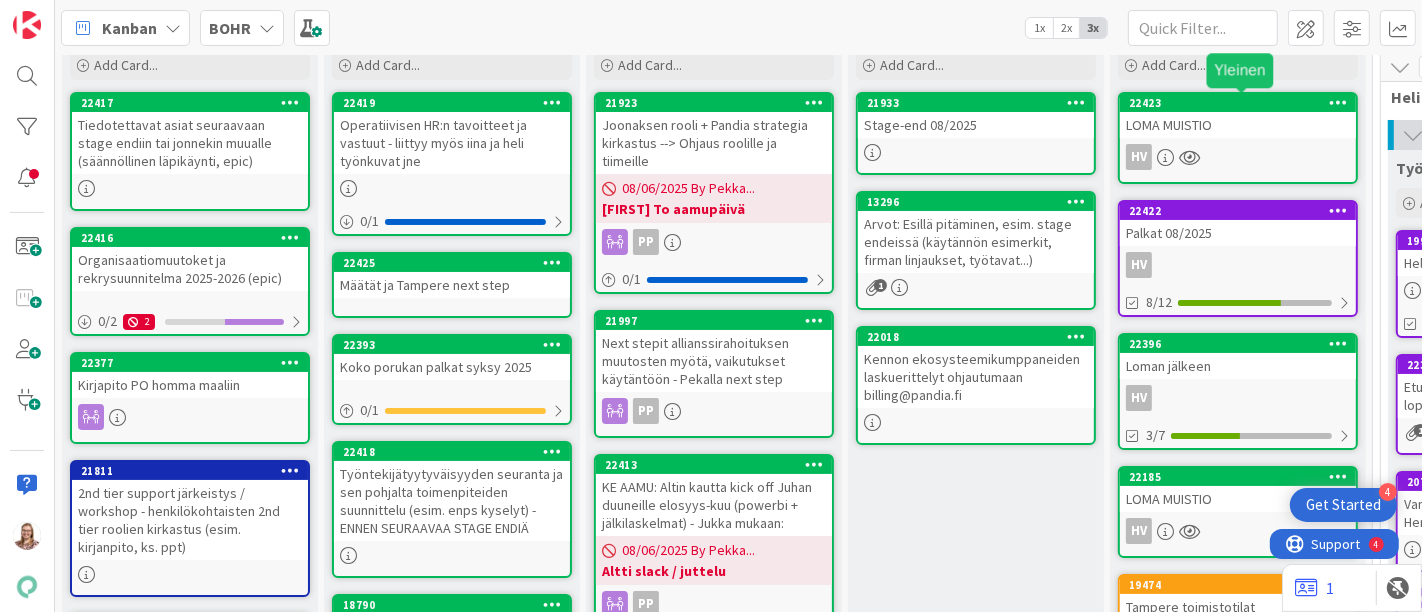 click on "22423" at bounding box center (1242, 103) 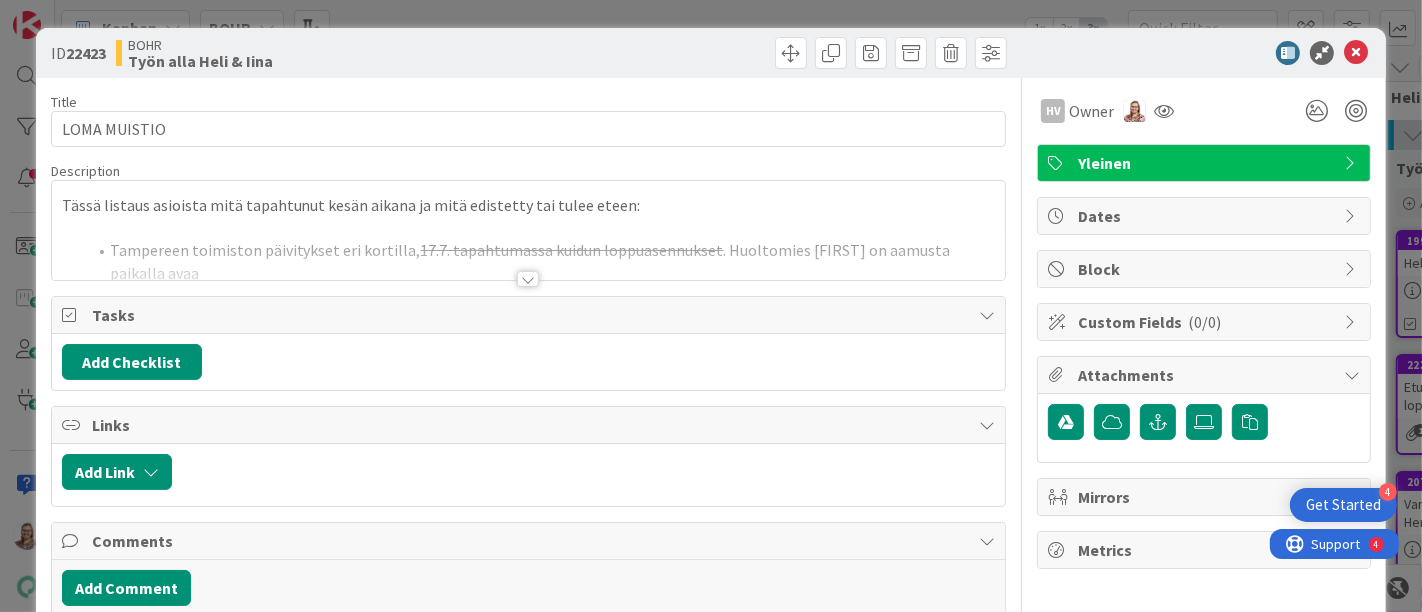 scroll, scrollTop: 0, scrollLeft: 0, axis: both 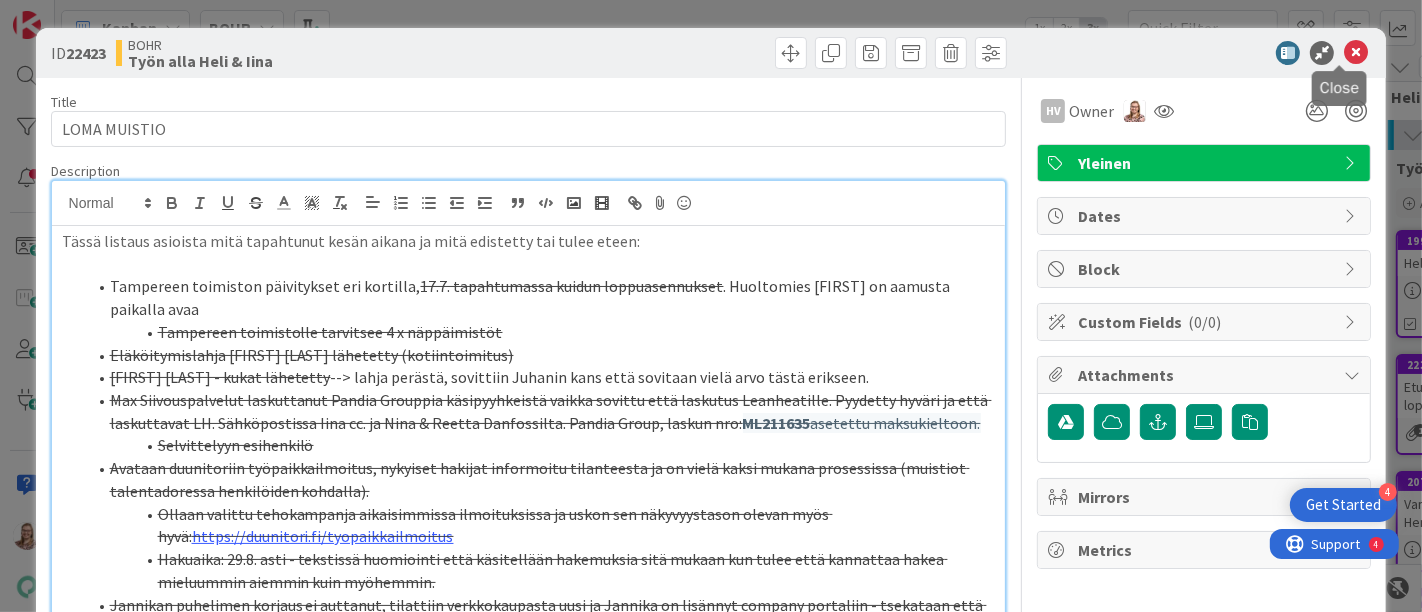 click at bounding box center (1356, 53) 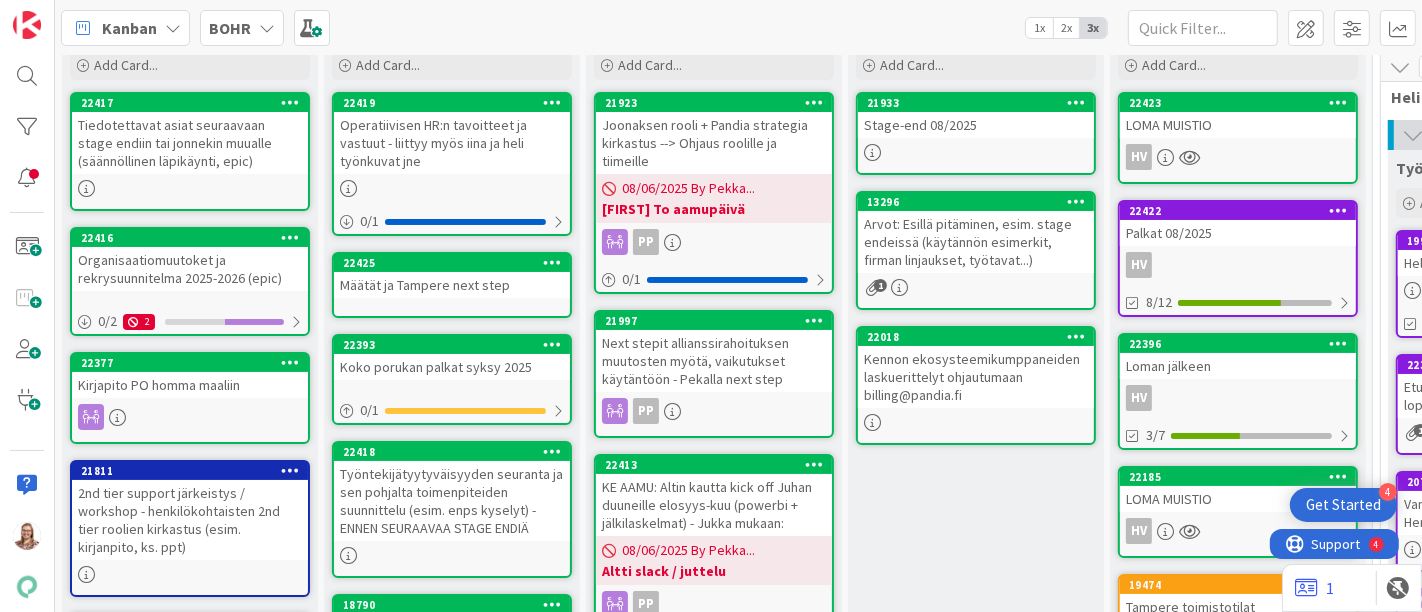scroll, scrollTop: 0, scrollLeft: 0, axis: both 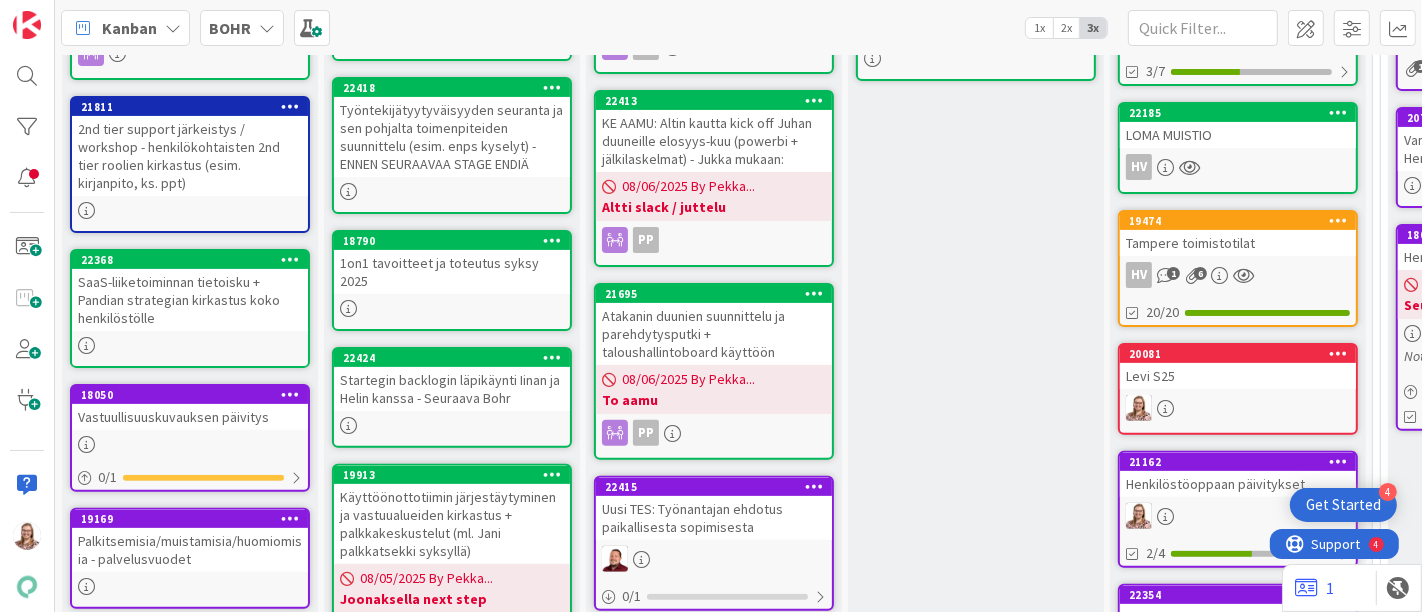 click on "Tampere toimistotilat" at bounding box center [1238, 243] 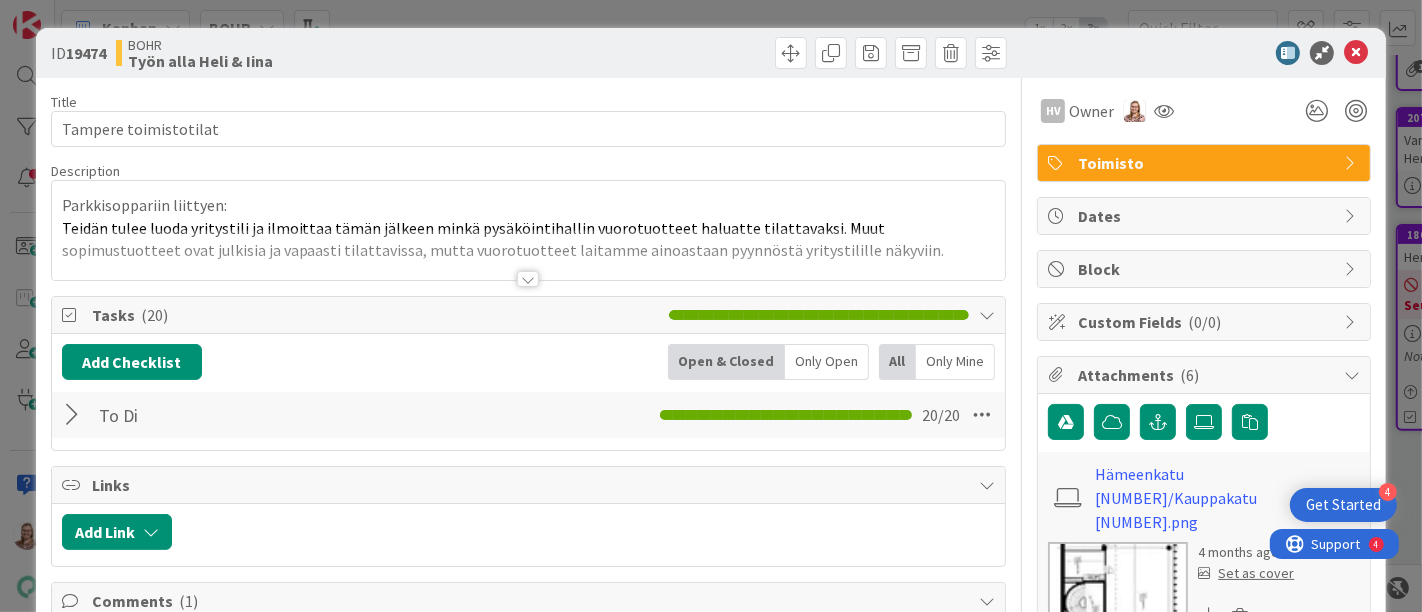 scroll, scrollTop: 0, scrollLeft: 0, axis: both 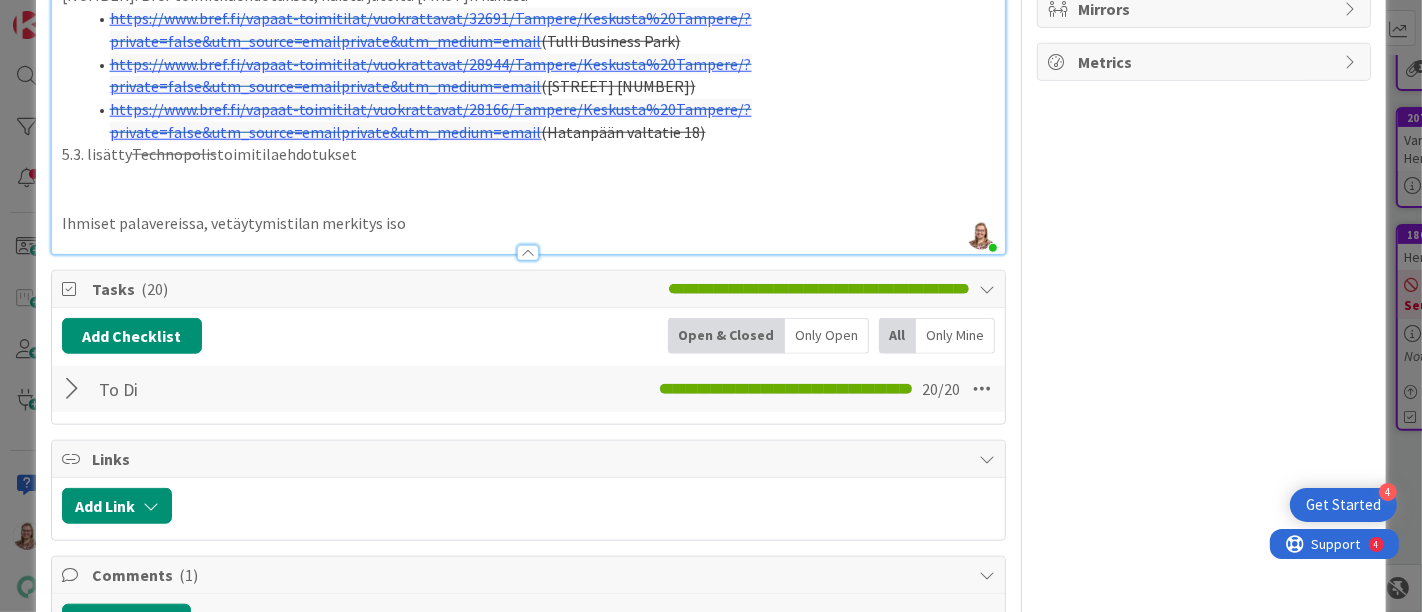 click at bounding box center [75, 389] 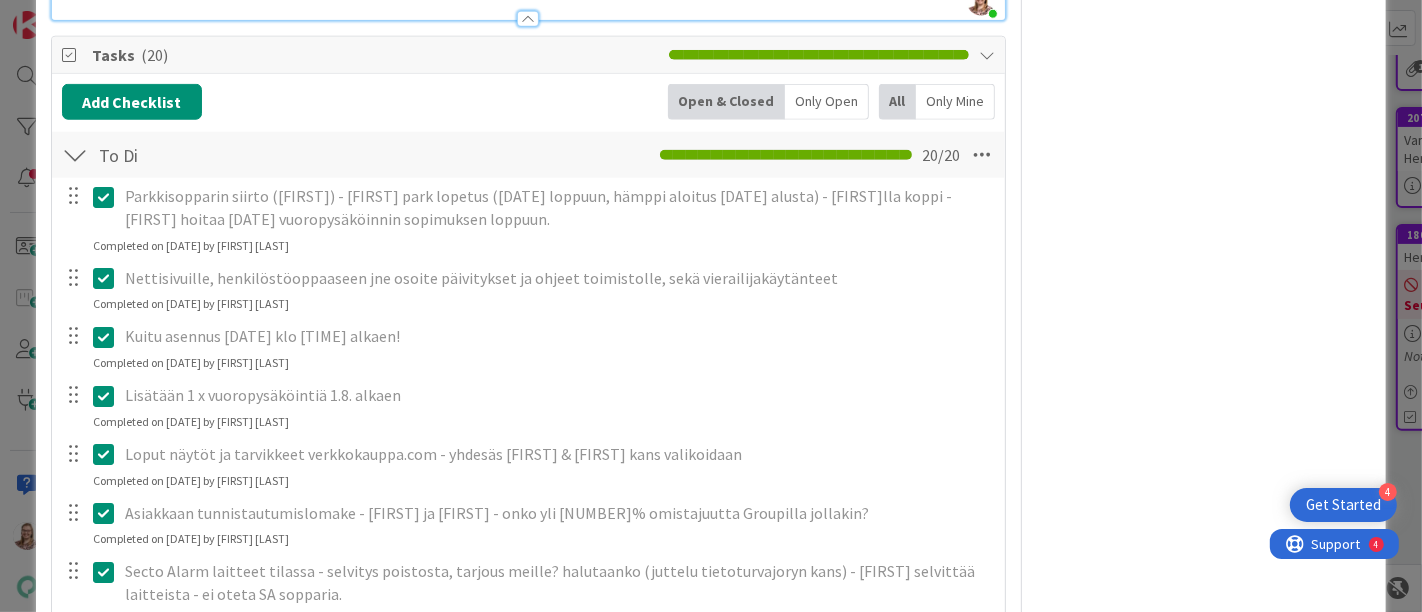 scroll, scrollTop: 1915, scrollLeft: 0, axis: vertical 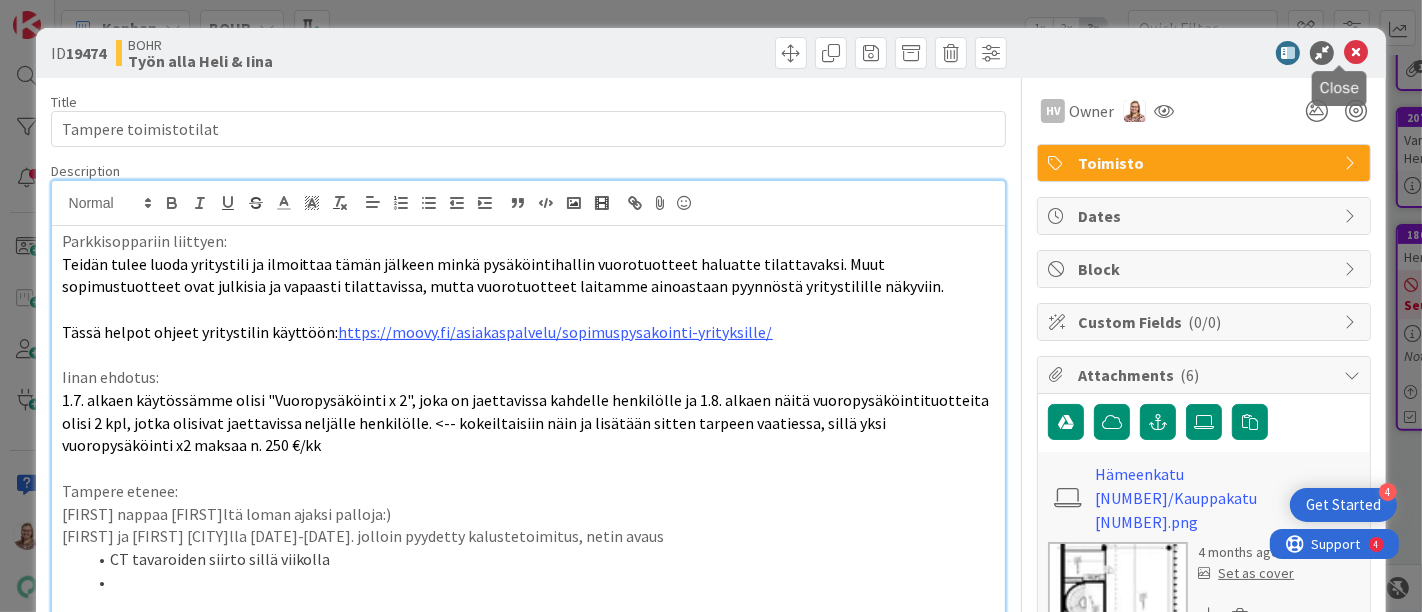 click at bounding box center [1356, 53] 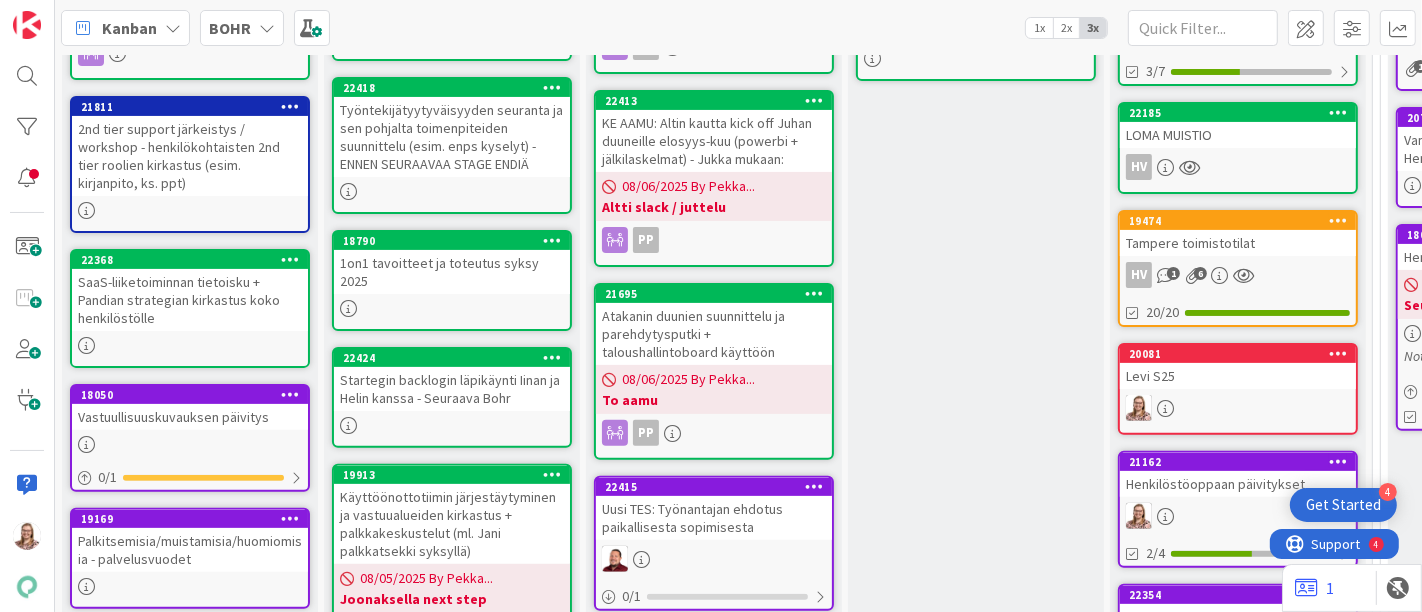 scroll, scrollTop: 0, scrollLeft: 0, axis: both 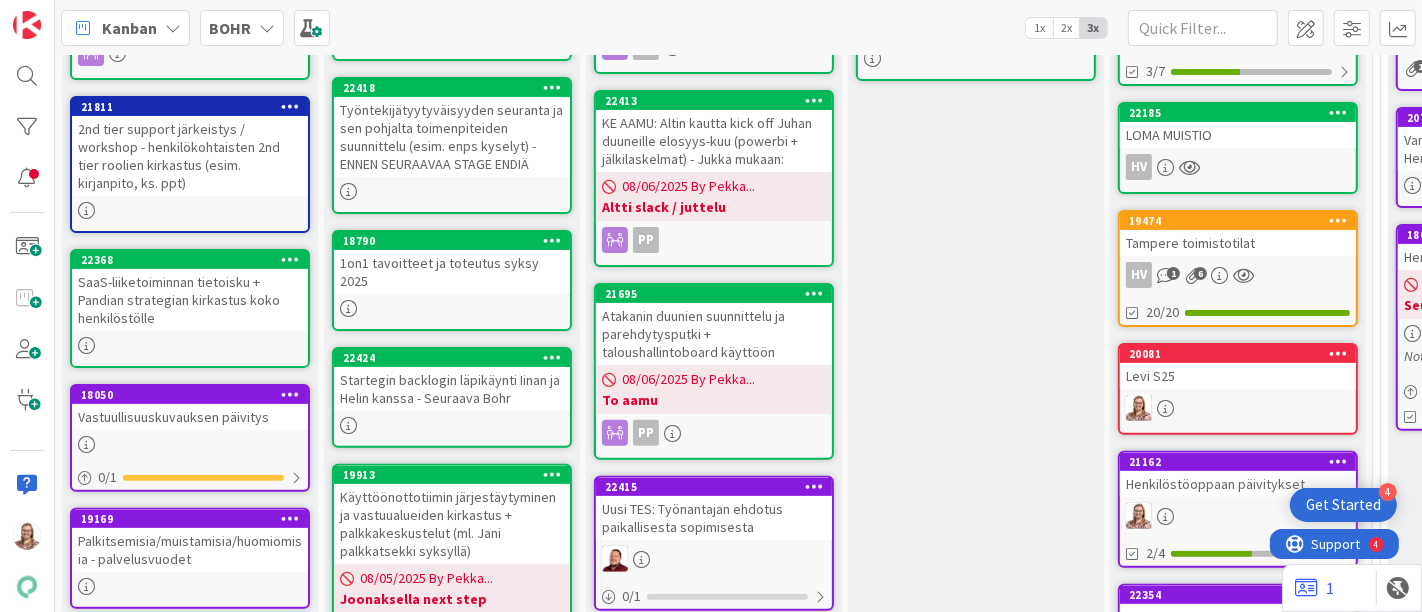 click on "LOMA MUISTIO" at bounding box center [1238, 135] 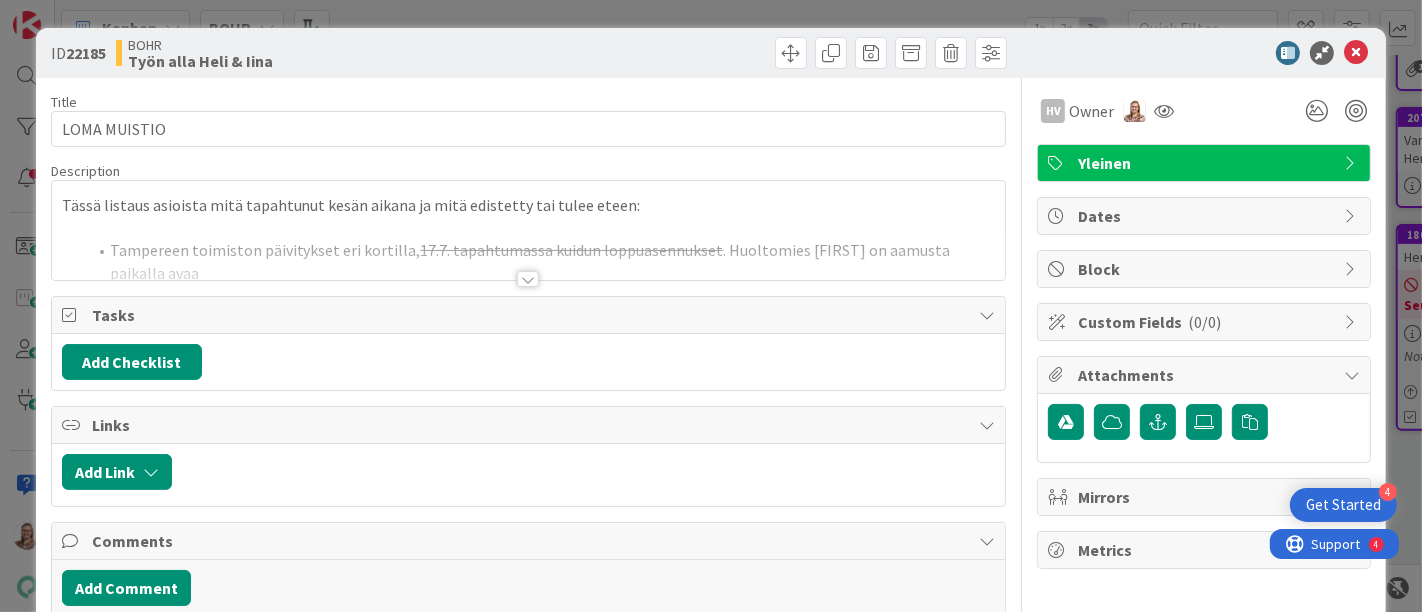 scroll, scrollTop: 0, scrollLeft: 0, axis: both 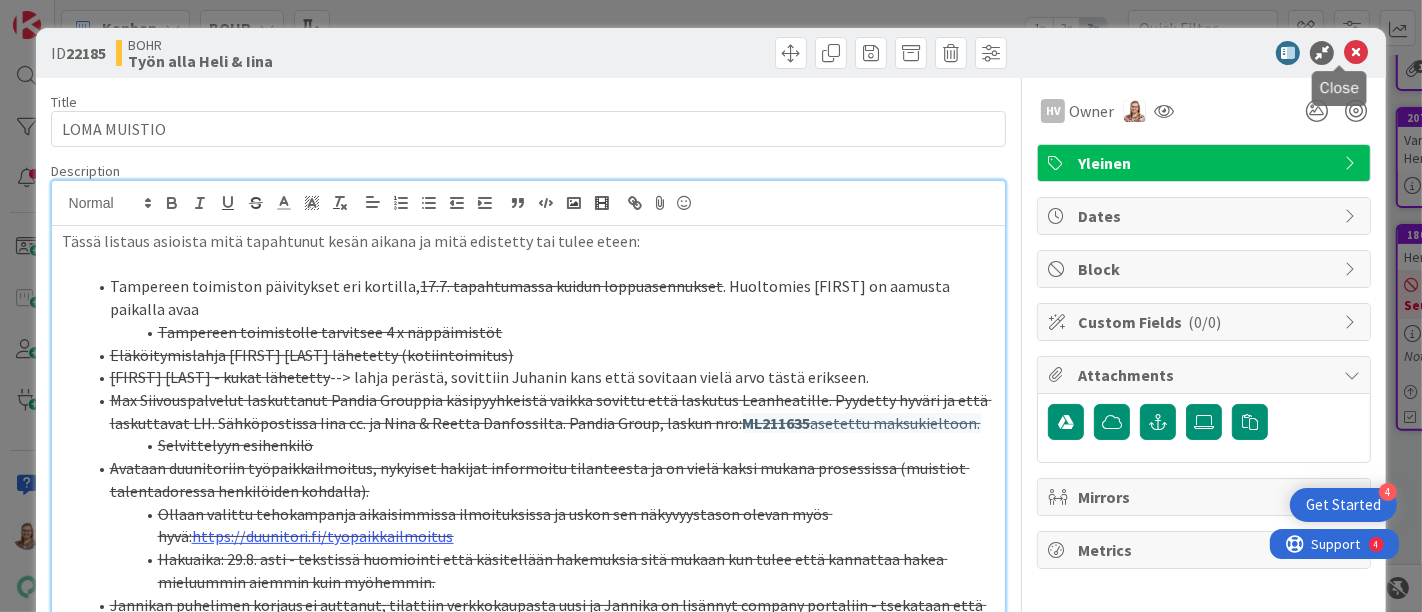 click at bounding box center [1356, 53] 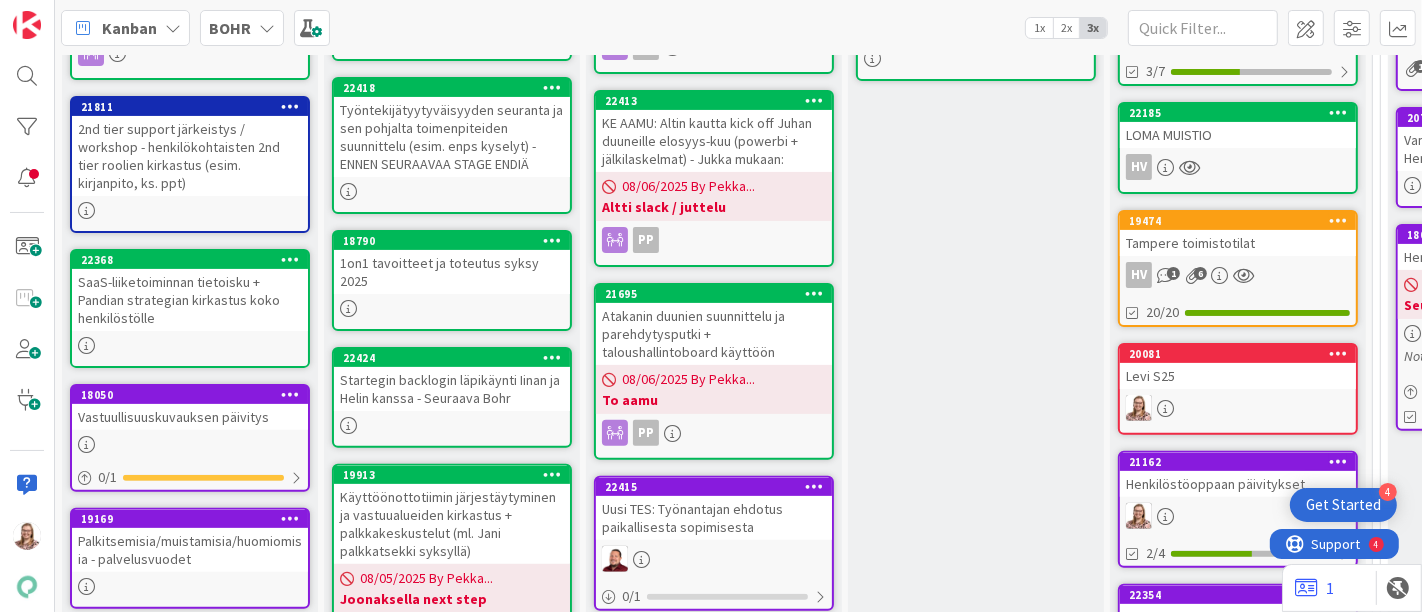scroll, scrollTop: 0, scrollLeft: 0, axis: both 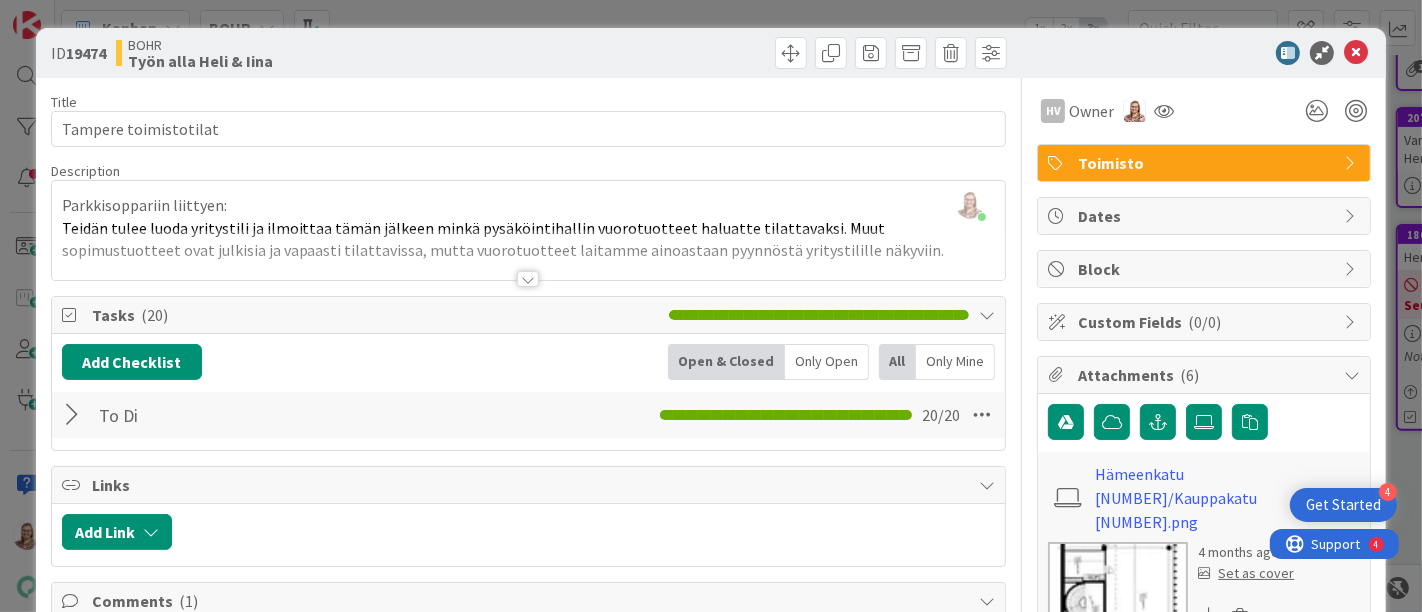 click at bounding box center (528, 279) 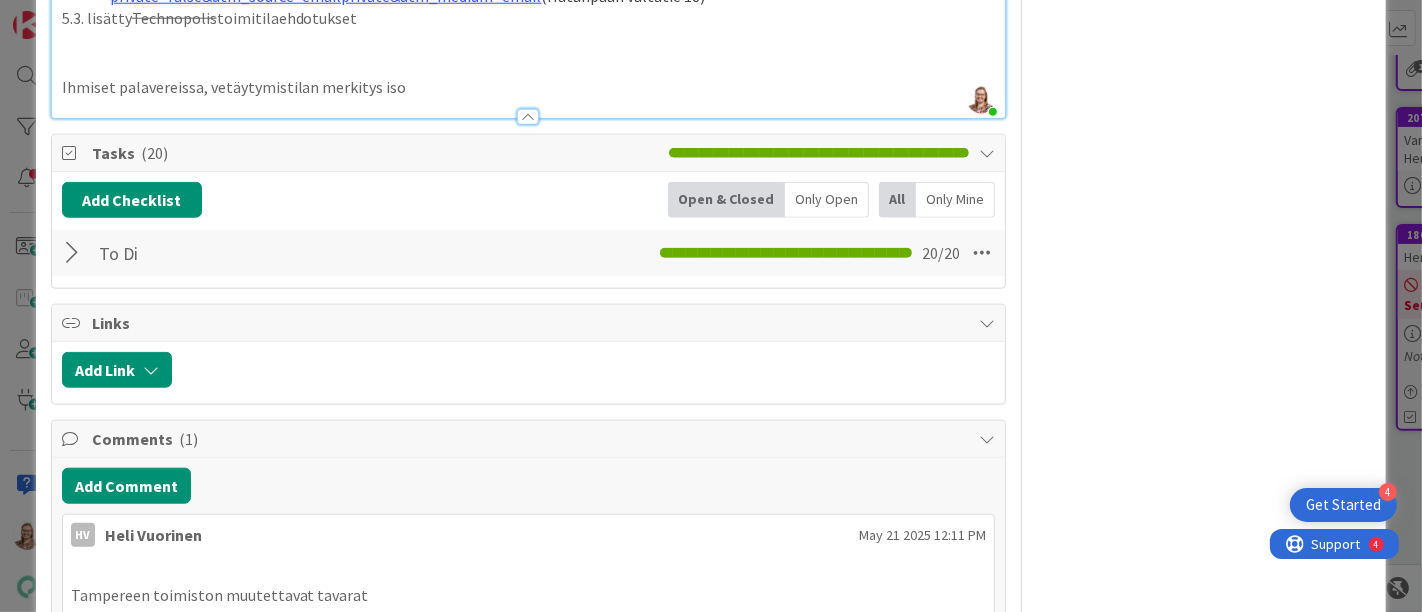 scroll, scrollTop: 1651, scrollLeft: 0, axis: vertical 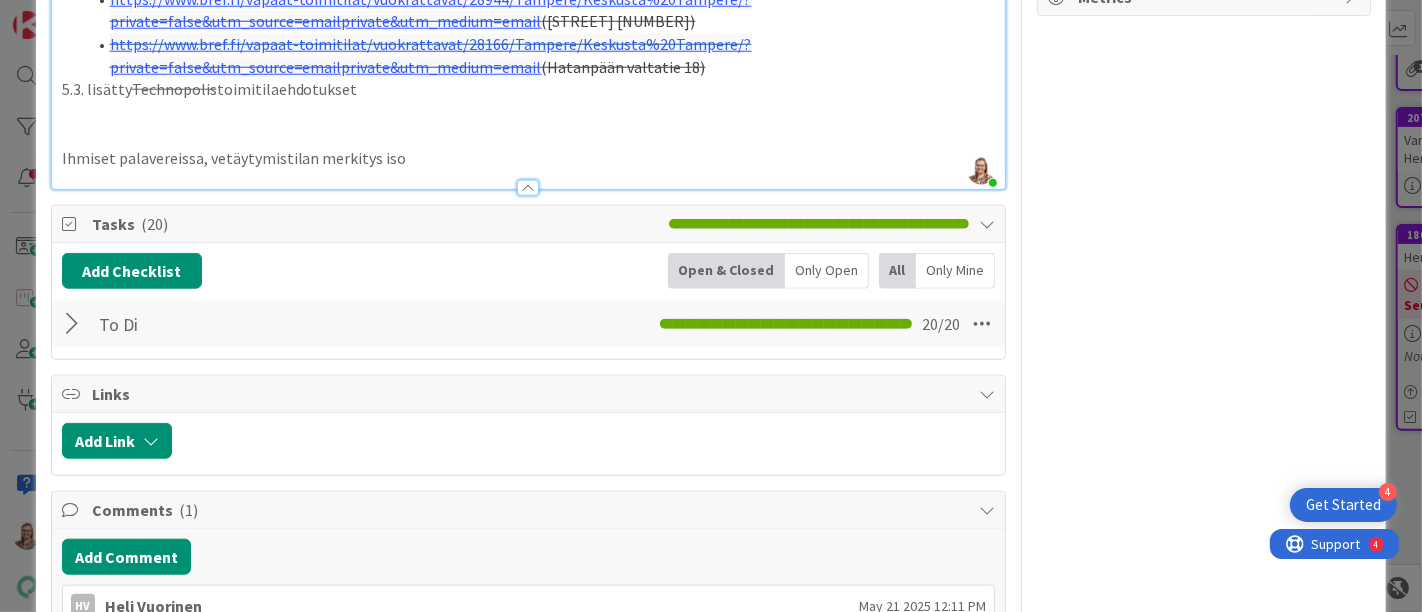 click at bounding box center [75, 324] 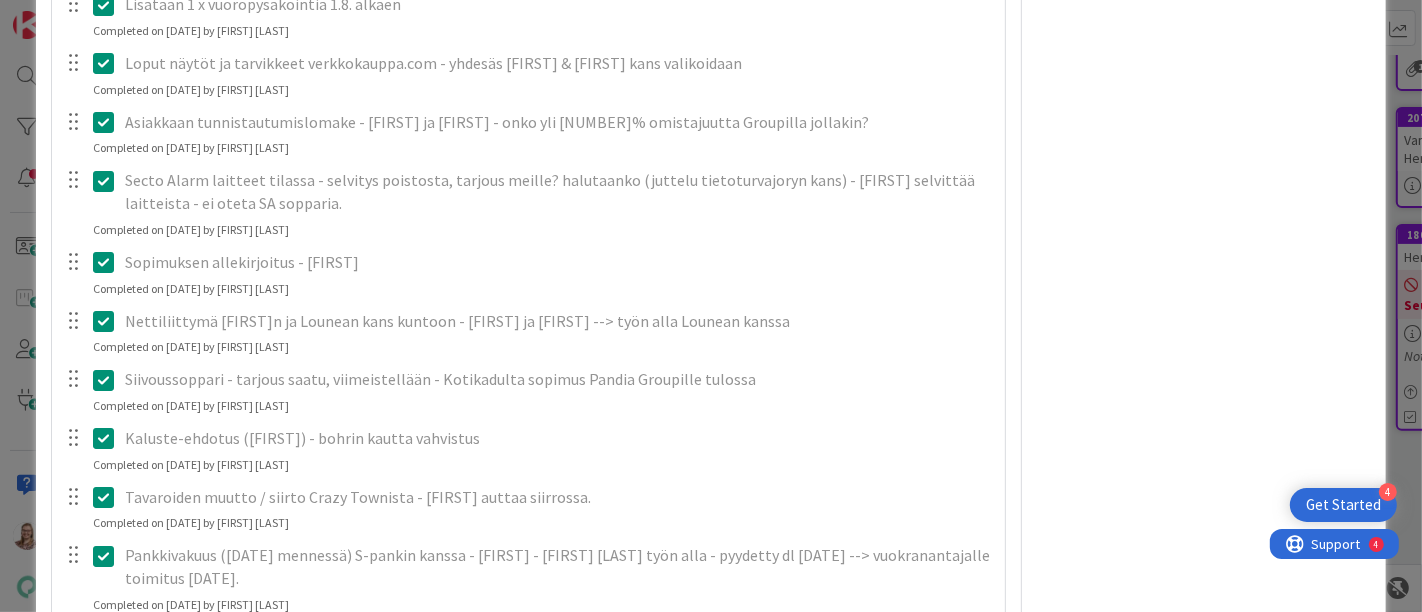 scroll, scrollTop: 2285, scrollLeft: 0, axis: vertical 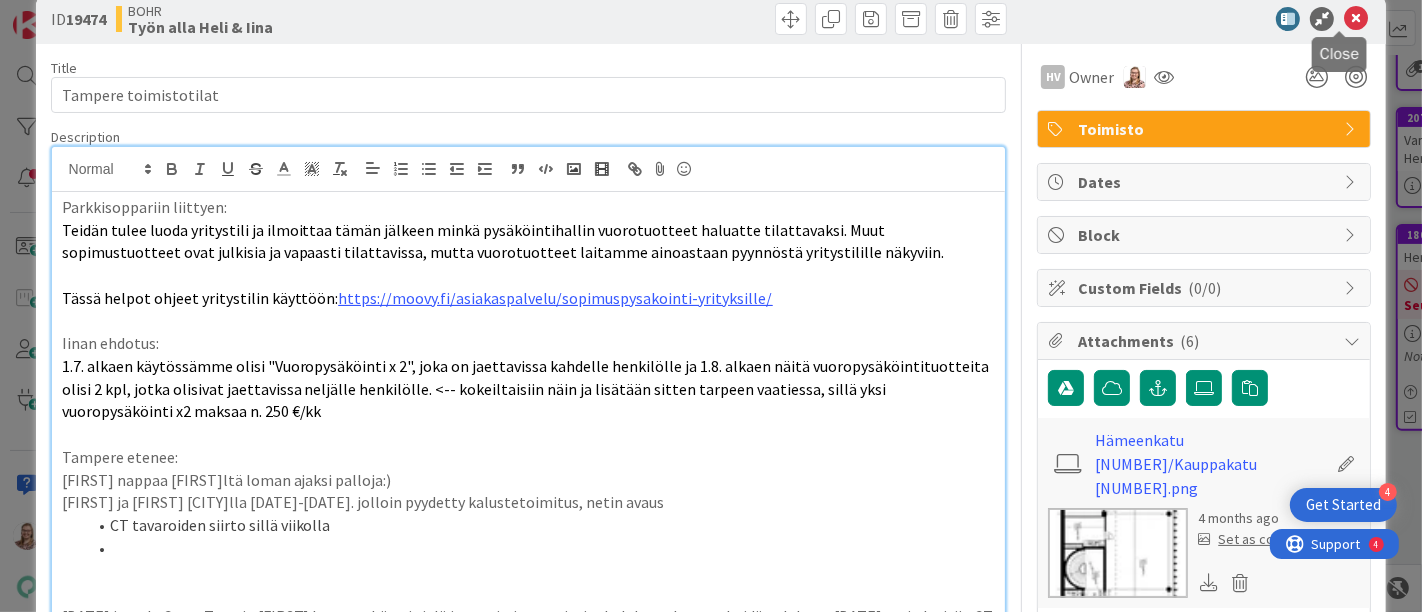 click at bounding box center [1356, 19] 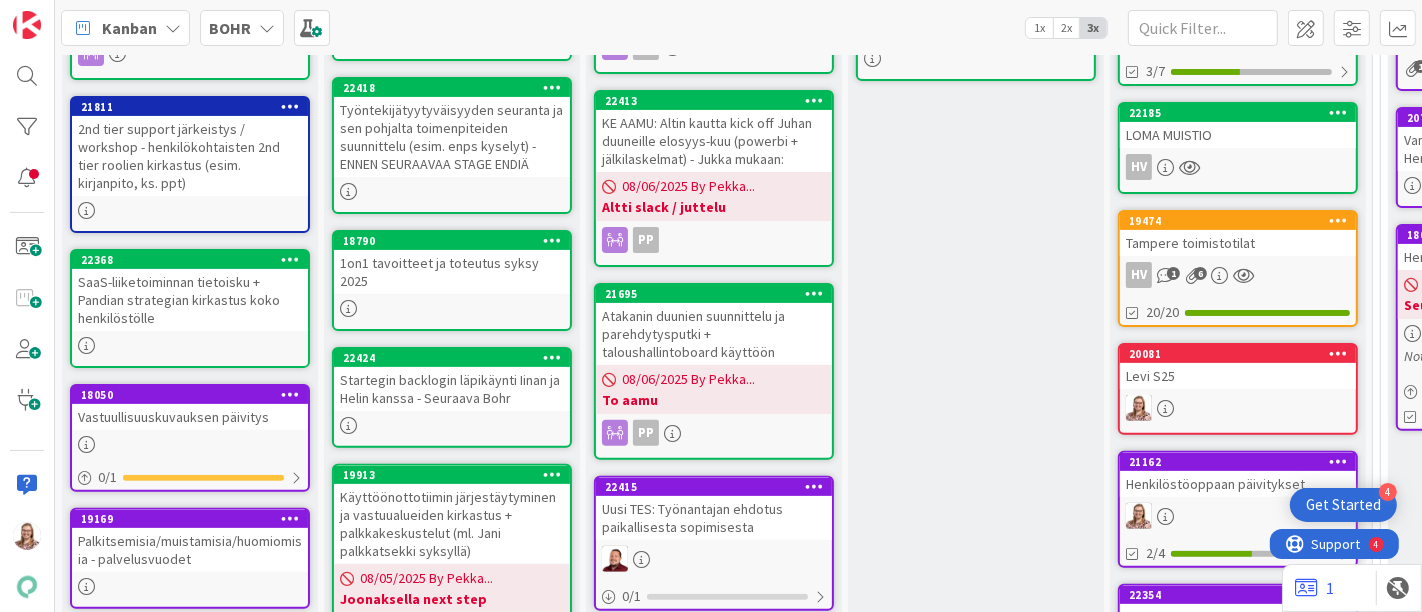 scroll, scrollTop: 0, scrollLeft: 0, axis: both 